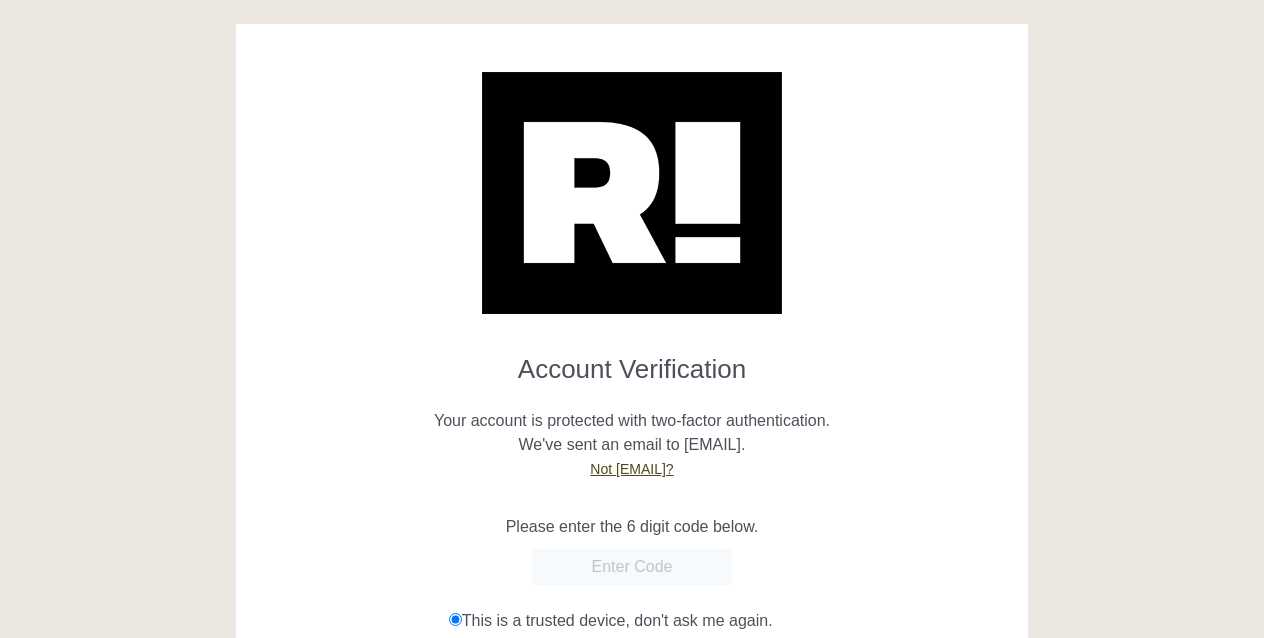 scroll, scrollTop: 0, scrollLeft: 0, axis: both 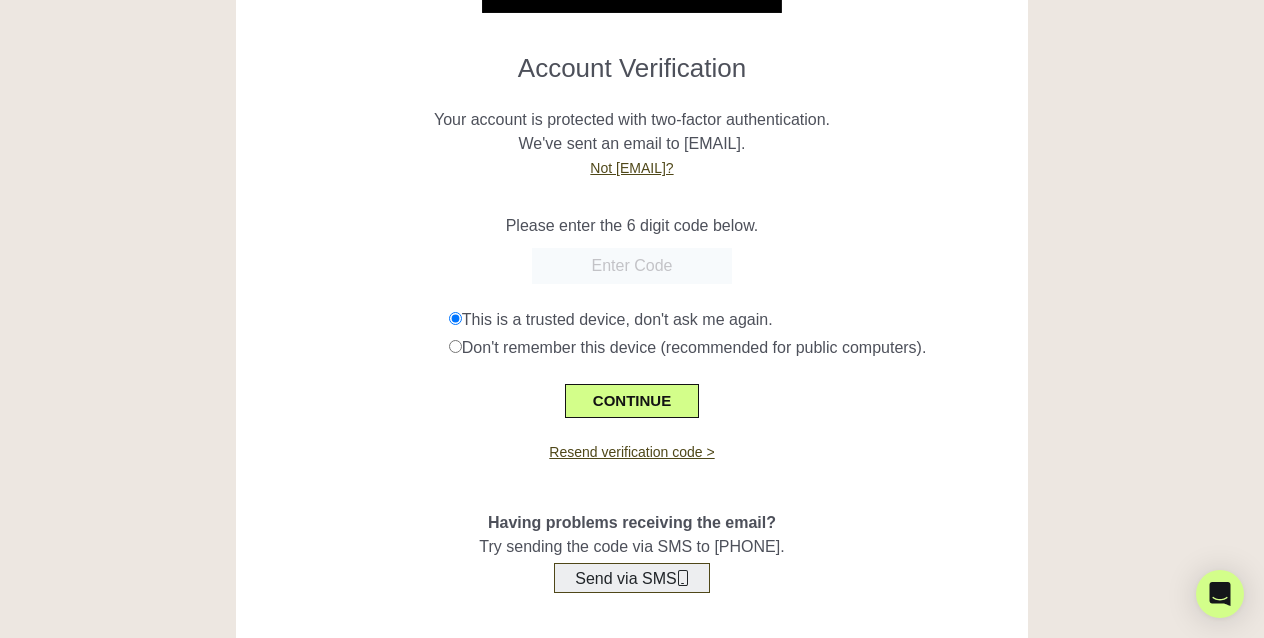 click on "Send via SMS" at bounding box center [631, 578] 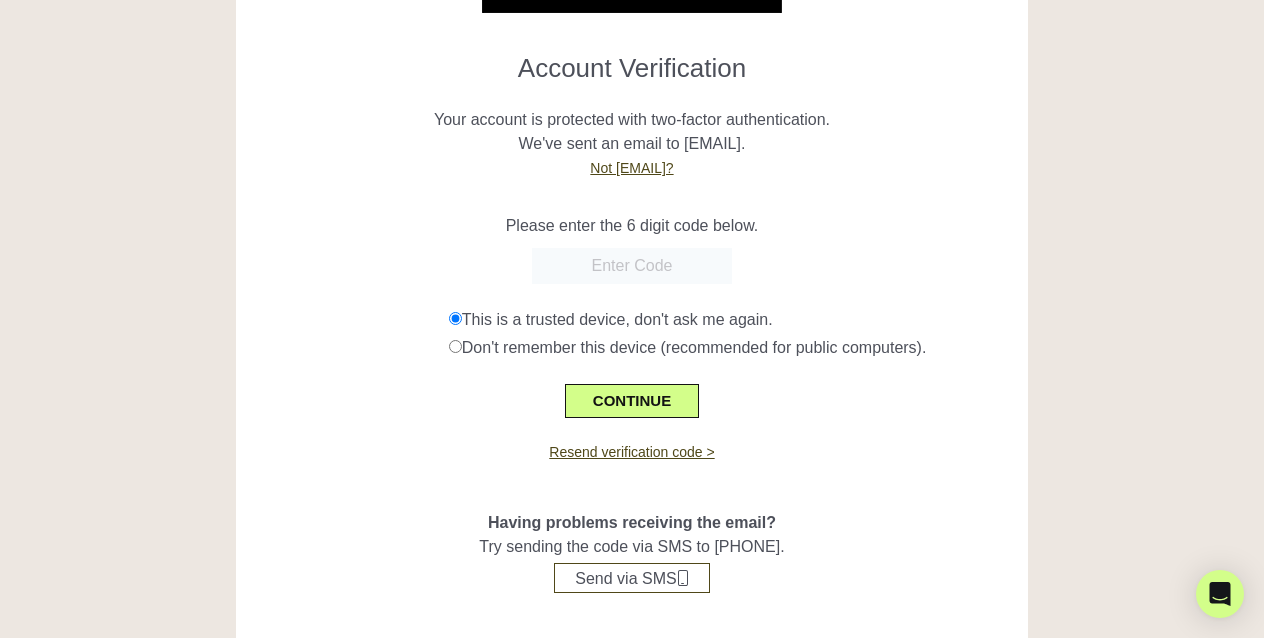 click at bounding box center (632, 266) 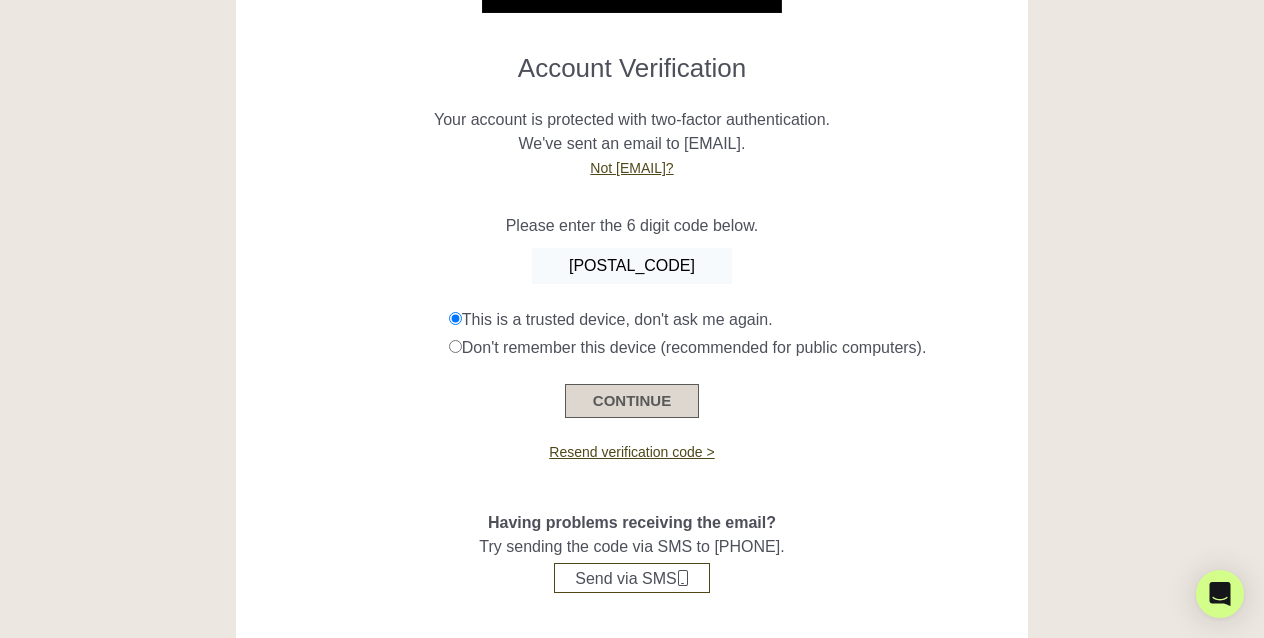 type on "512182" 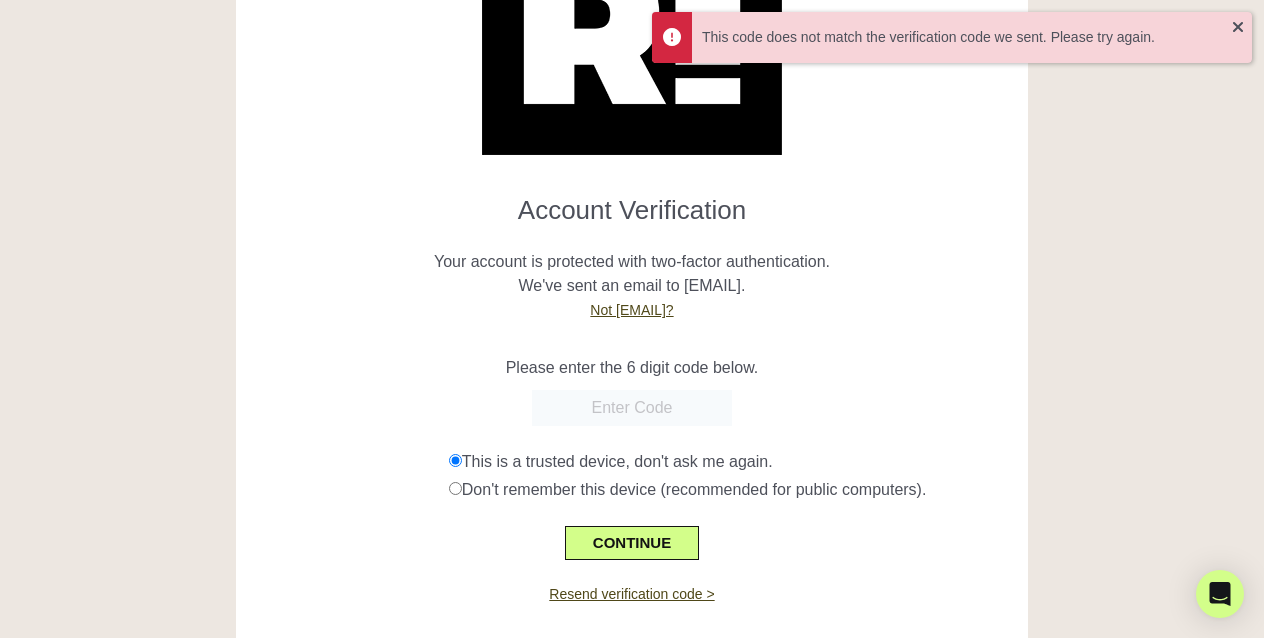 scroll, scrollTop: 161, scrollLeft: 0, axis: vertical 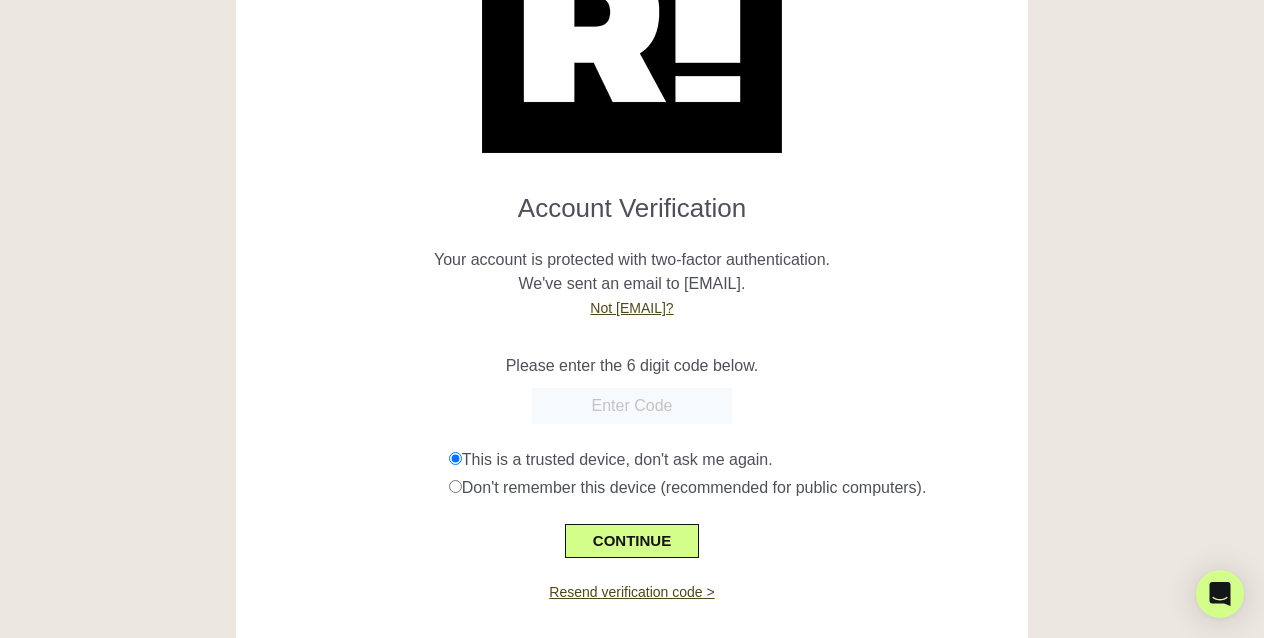 click at bounding box center (632, 406) 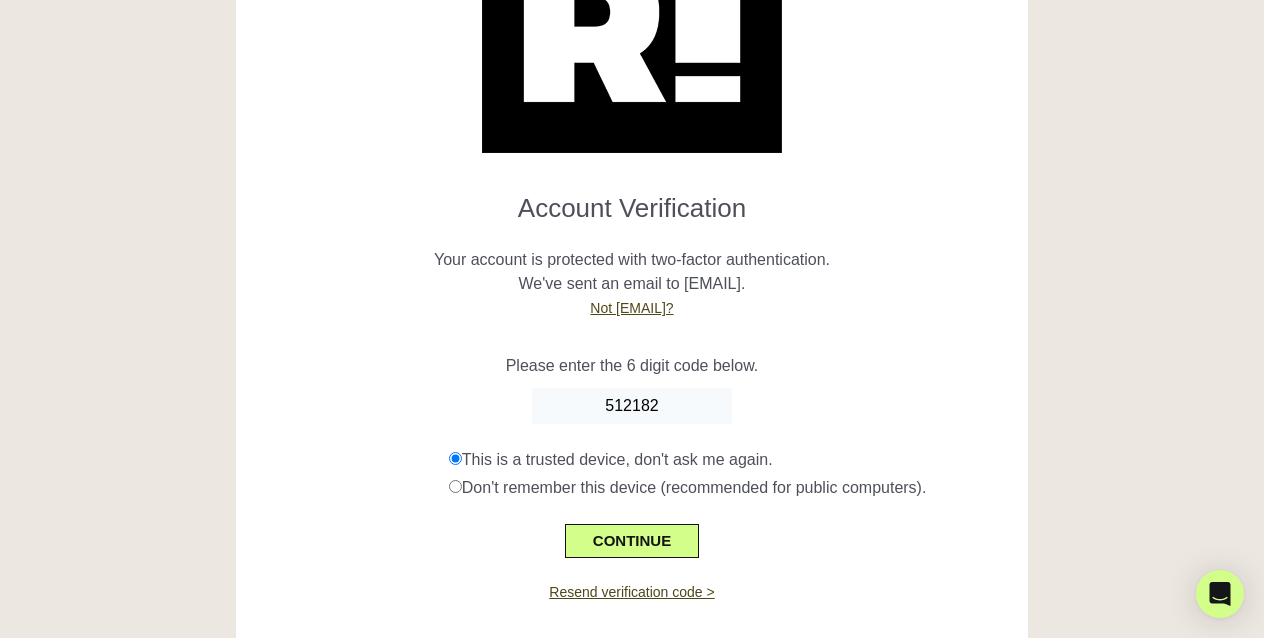 type on "512182" 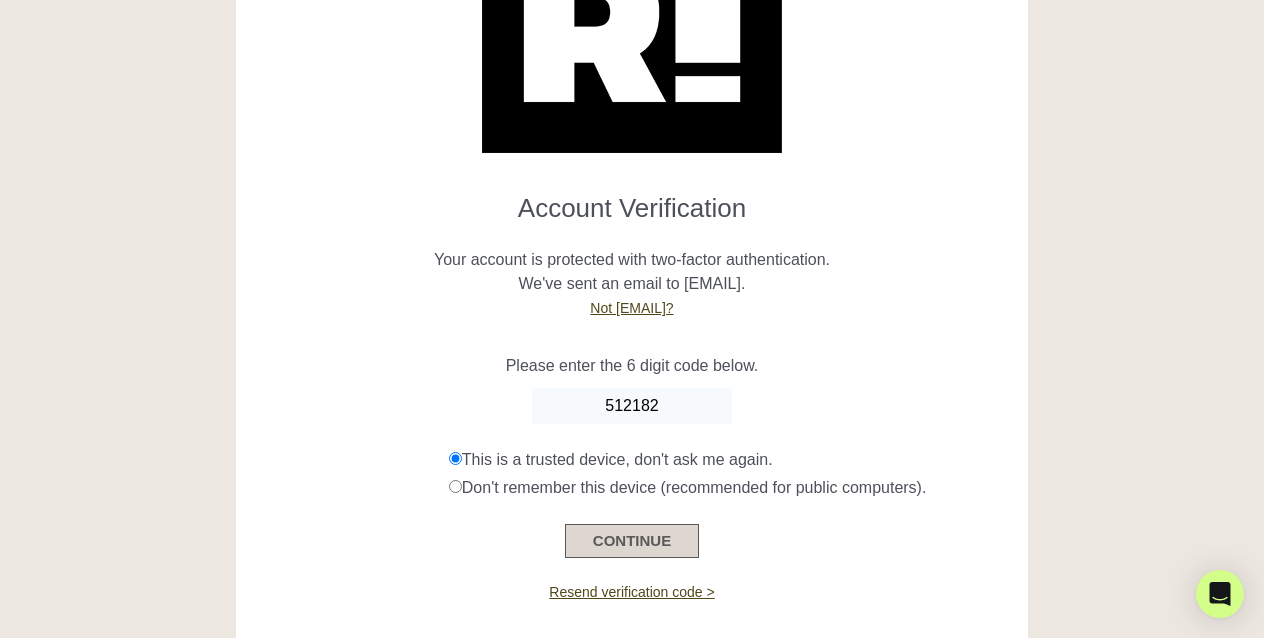click on "CONTINUE" at bounding box center [632, 541] 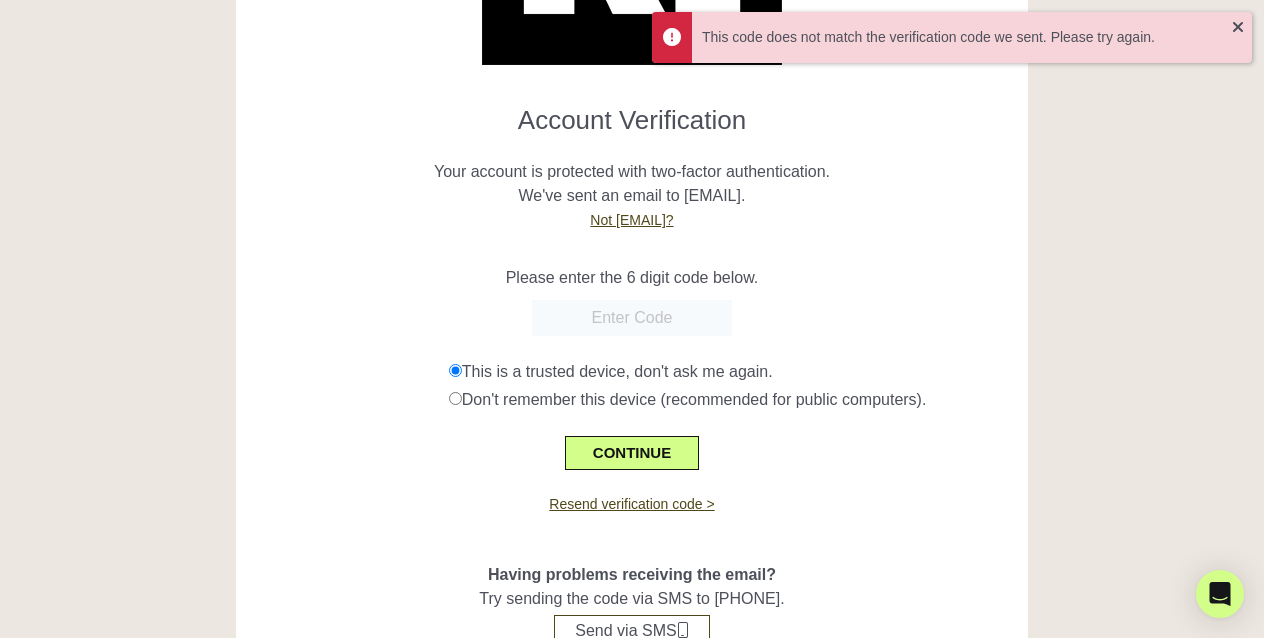 scroll, scrollTop: 310, scrollLeft: 0, axis: vertical 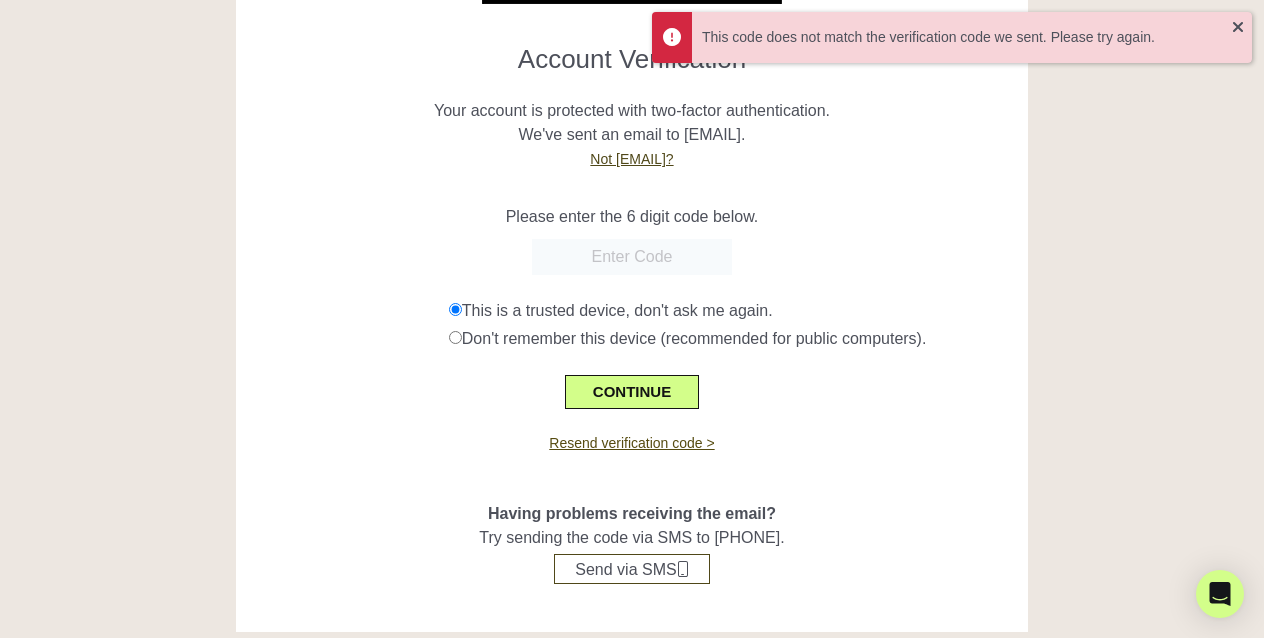 click on "Resend verification code >" at bounding box center [631, 443] 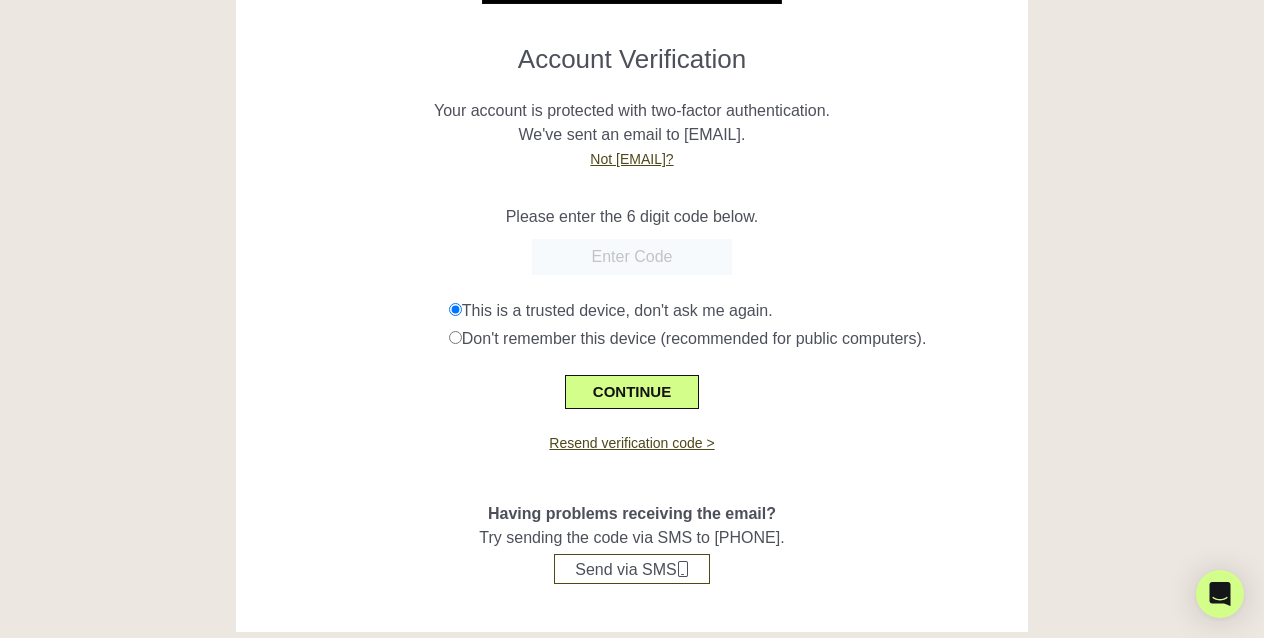 click at bounding box center (632, 257) 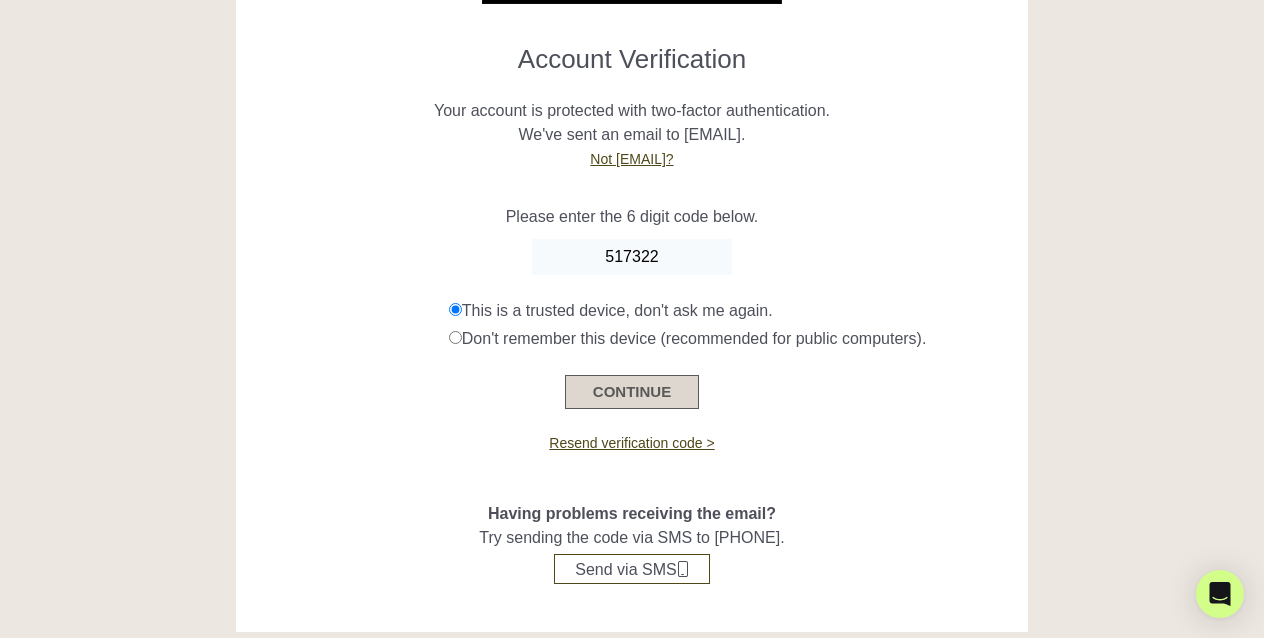 type on "517322" 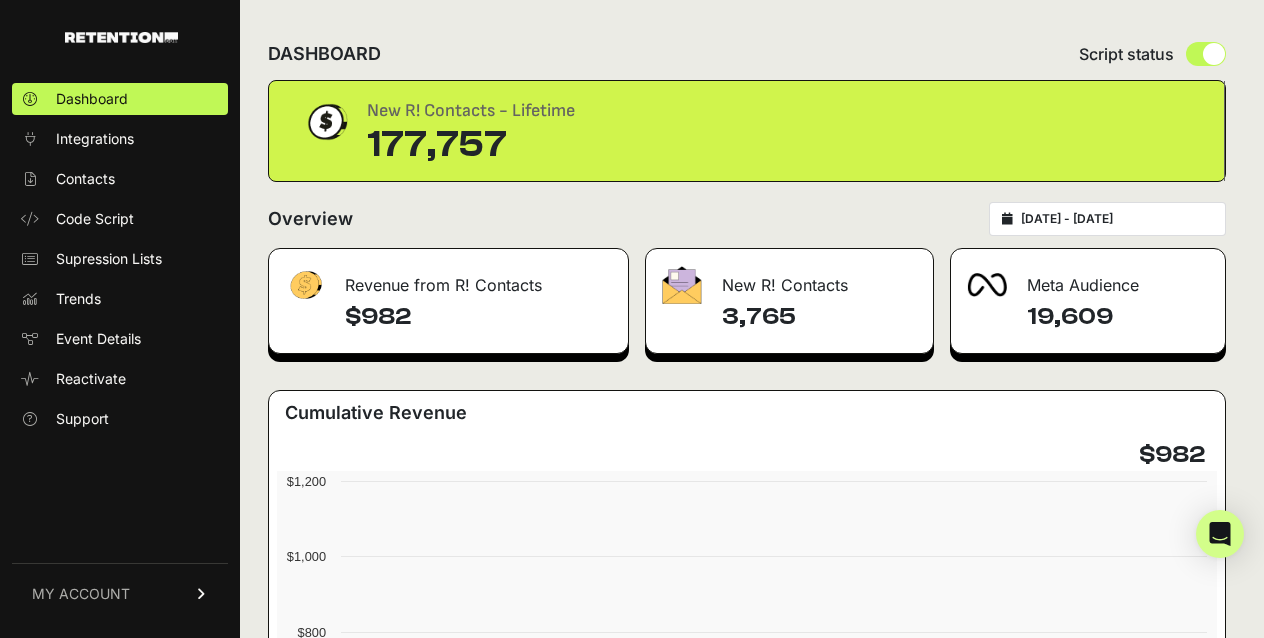 scroll, scrollTop: 0, scrollLeft: 0, axis: both 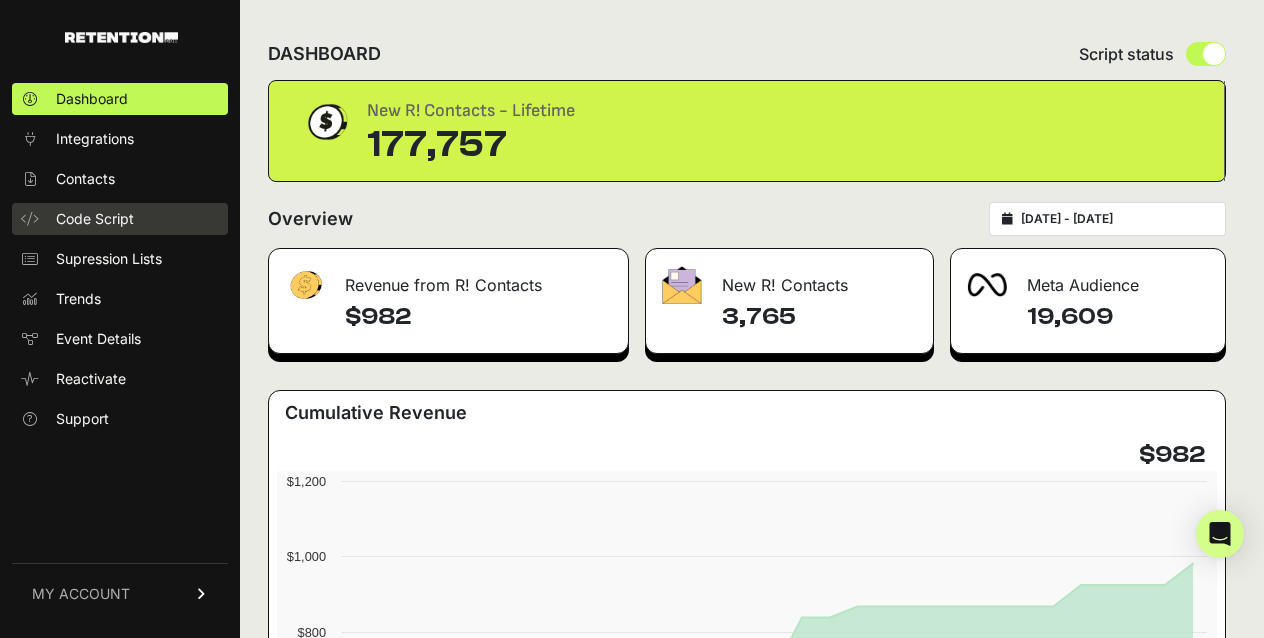 click on "Code Script" at bounding box center [95, 219] 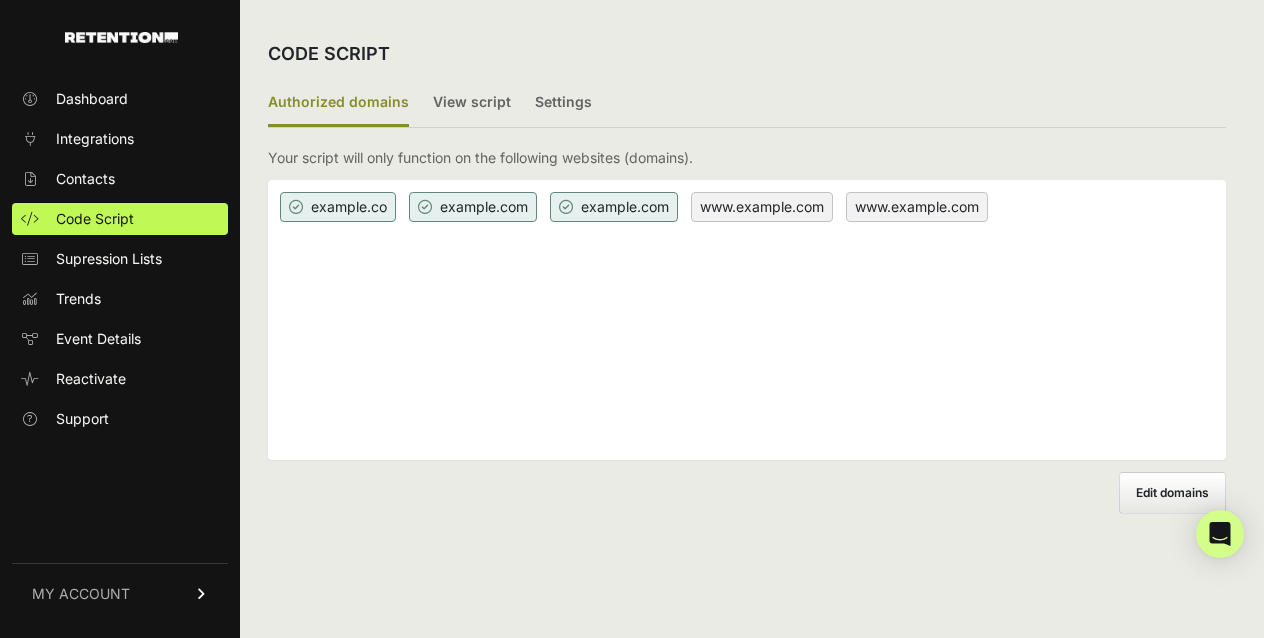 scroll, scrollTop: 0, scrollLeft: 0, axis: both 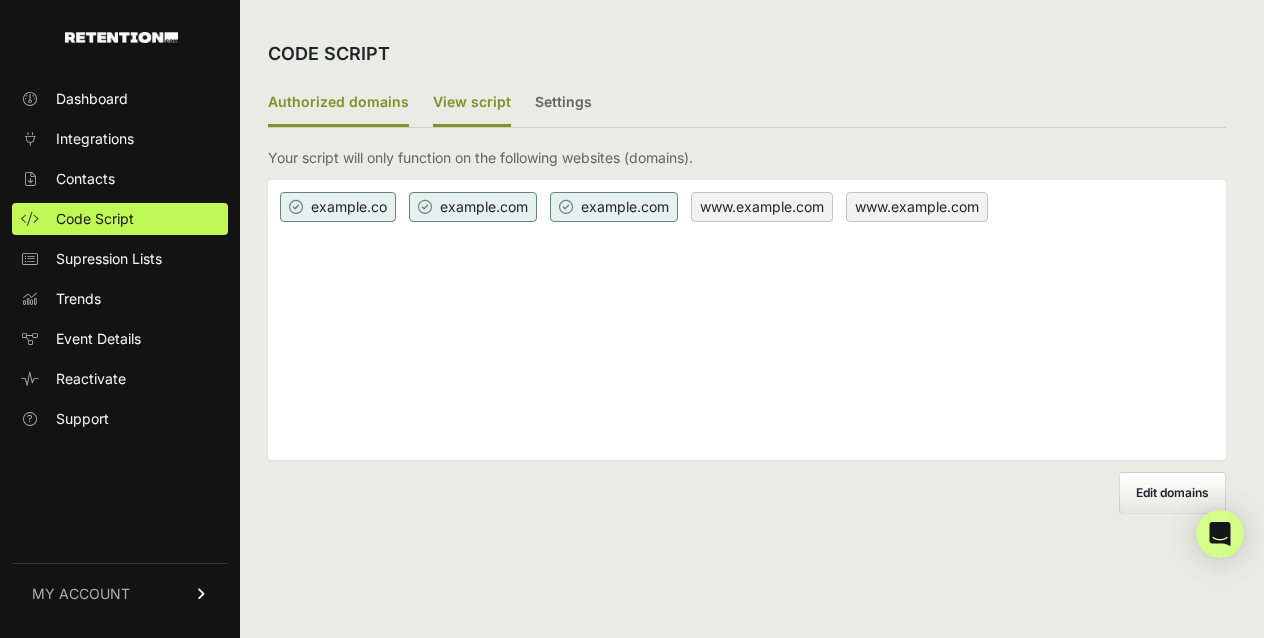 click on "View script" at bounding box center (472, 103) 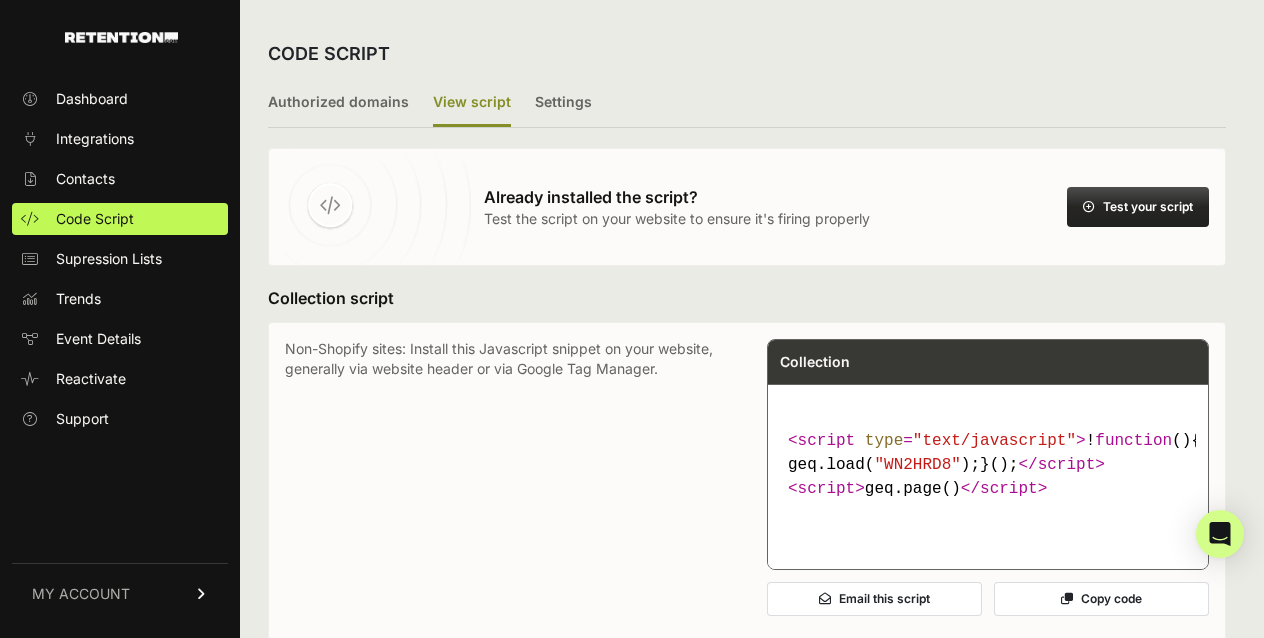 scroll, scrollTop: 95, scrollLeft: 0, axis: vertical 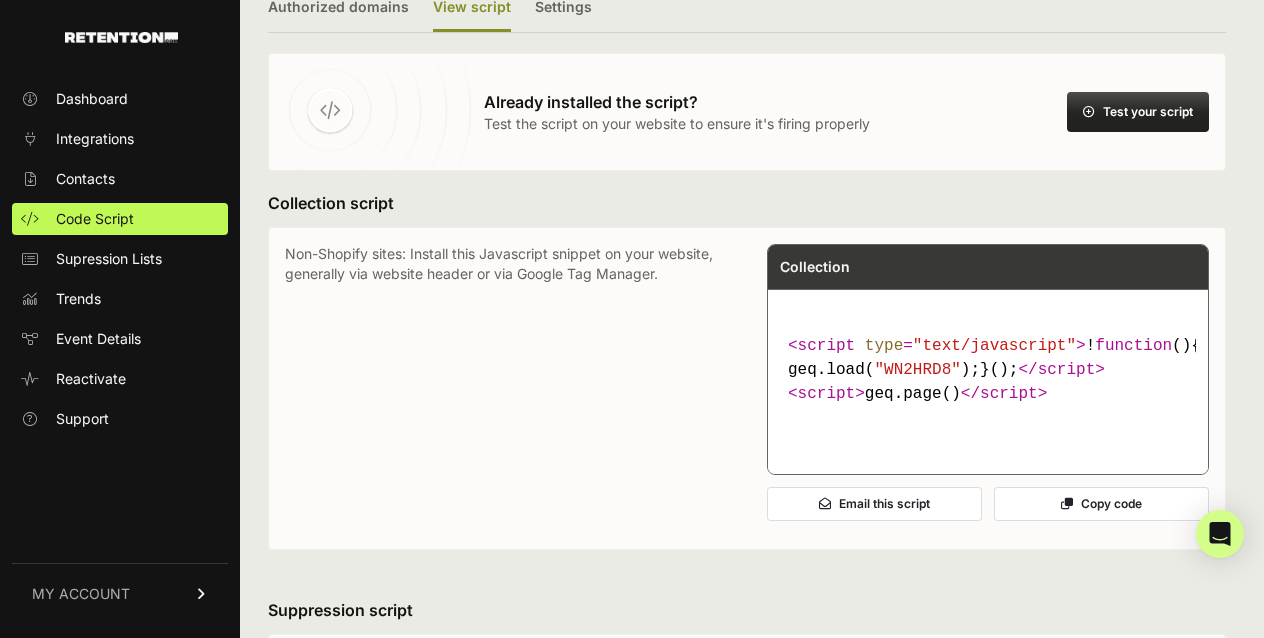 click on "Copy code" at bounding box center [1101, 504] 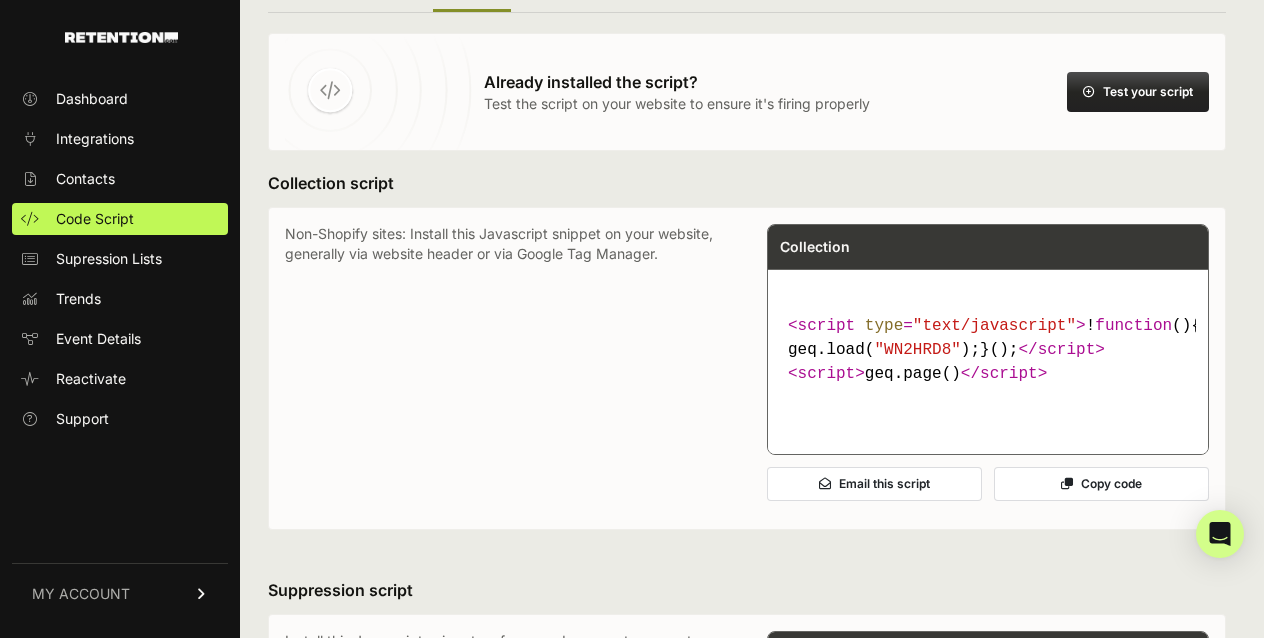 scroll, scrollTop: 0, scrollLeft: 0, axis: both 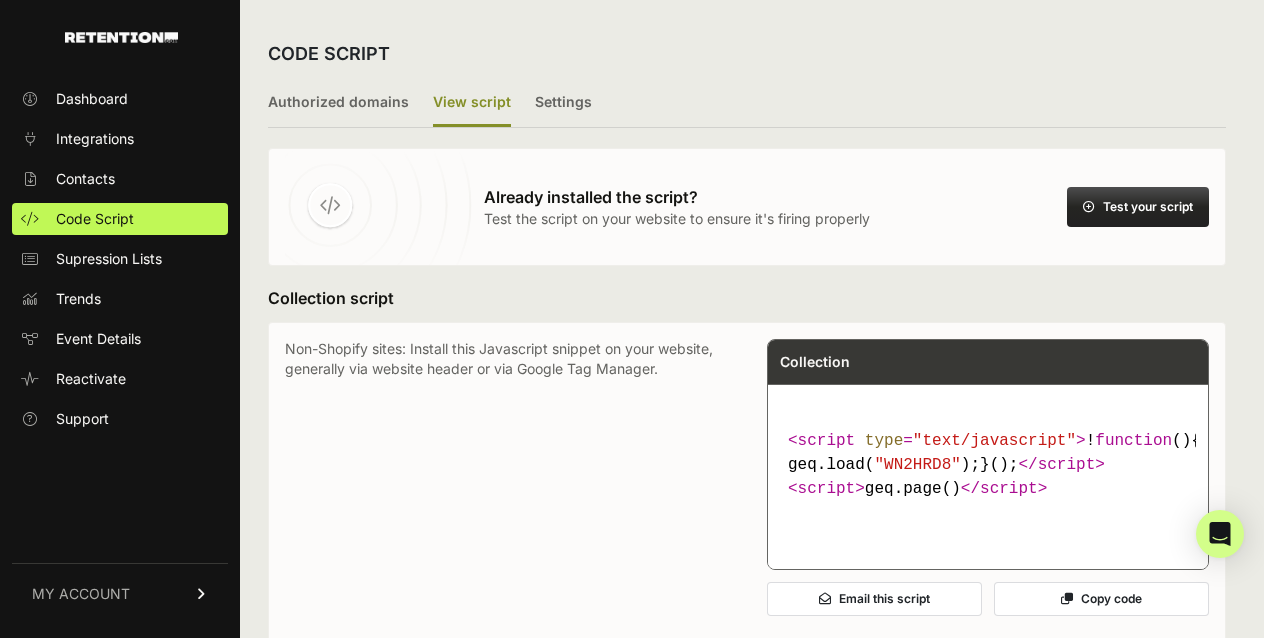 click on "Non-Shopify sites: Install this Javascript snippet on your website, generally via website header or via Google Tag Manager." at bounding box center [506, 483] 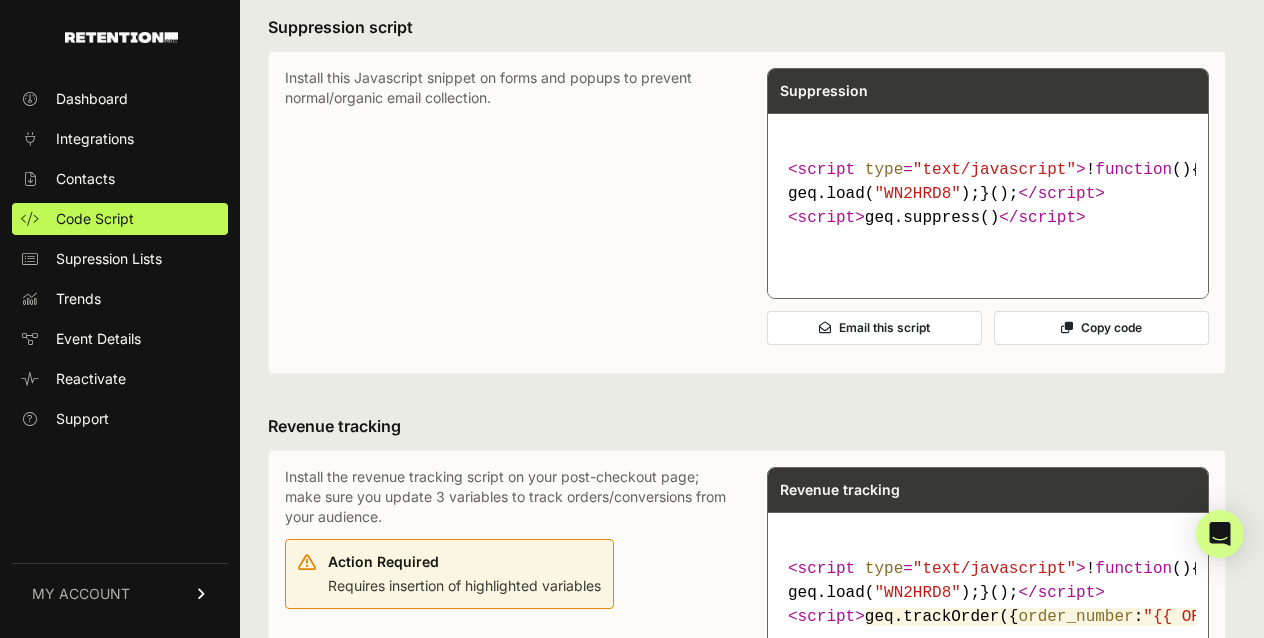 scroll, scrollTop: 695, scrollLeft: 0, axis: vertical 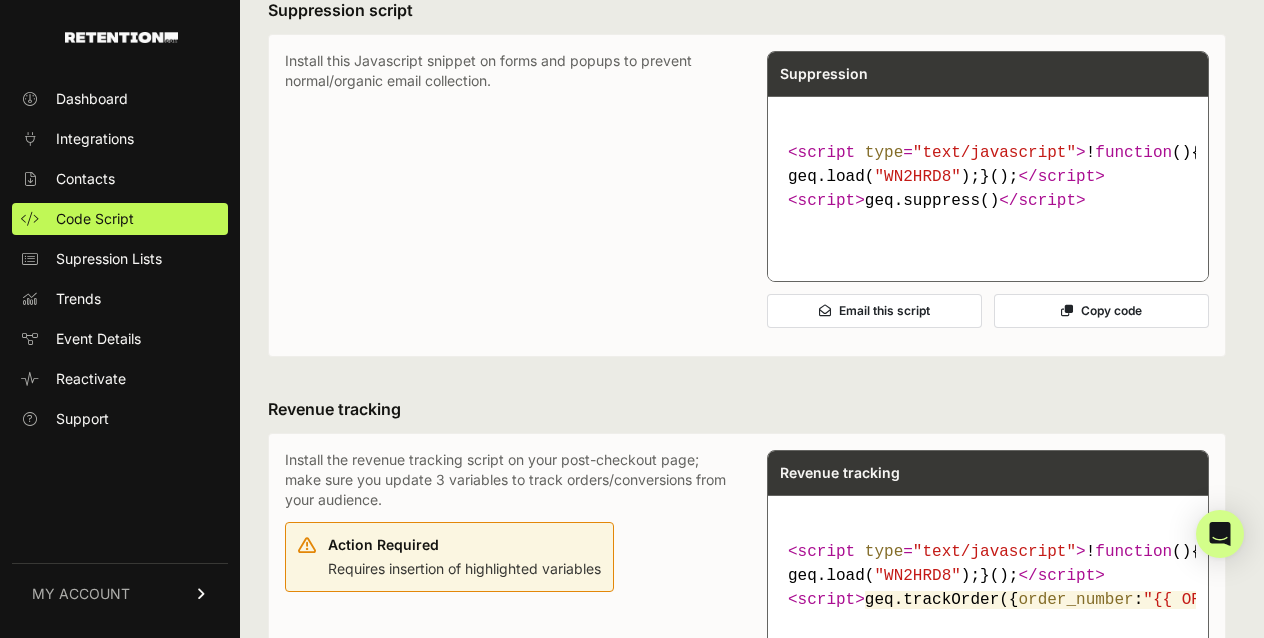 click on "Copy code" at bounding box center (1101, 311) 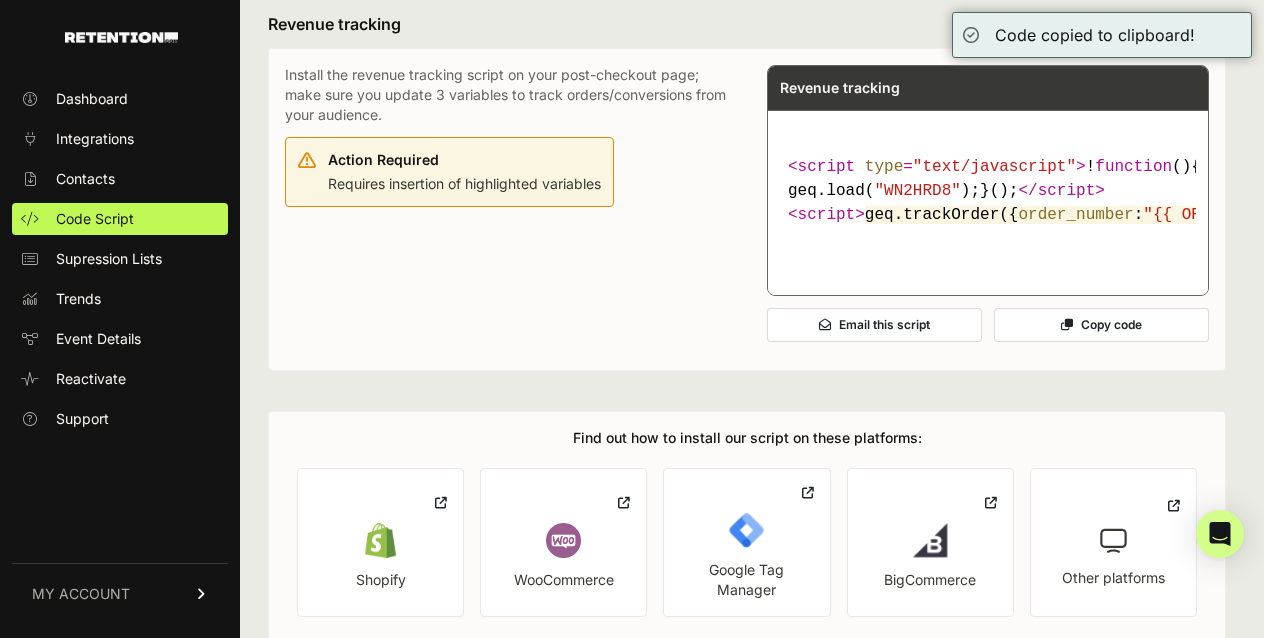 scroll, scrollTop: 1084, scrollLeft: 0, axis: vertical 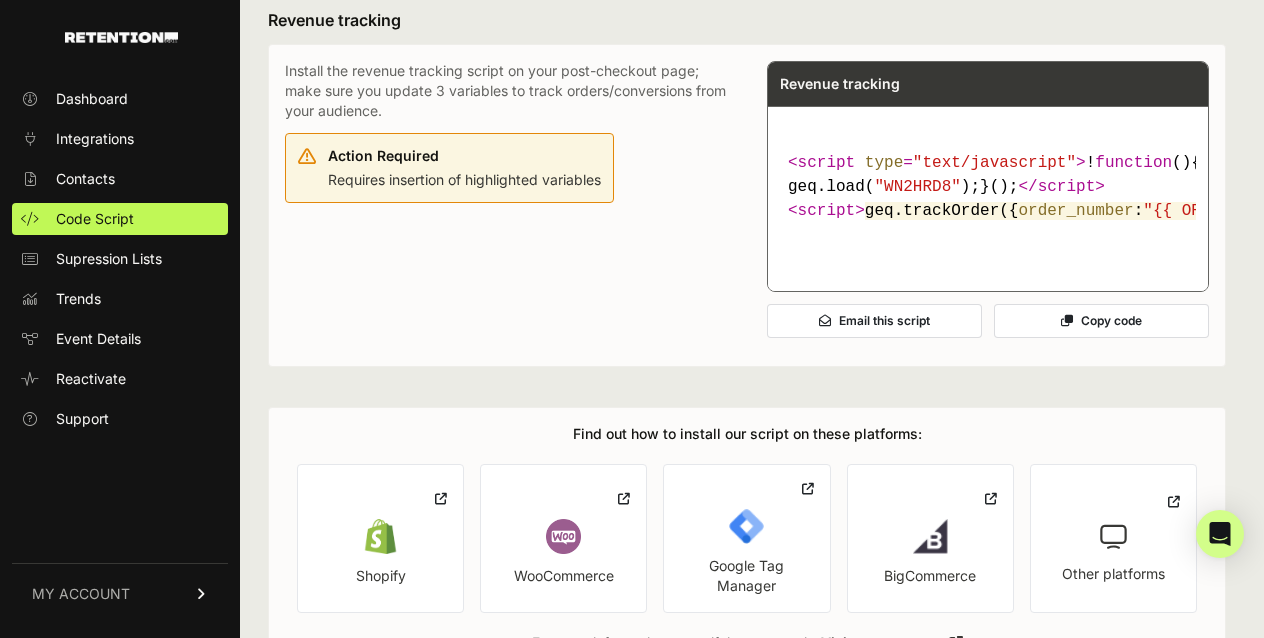 click on "Install the revenue tracking script on your post-checkout page; make sure you update 3 variables to track orders/conversions from your audience.
Action Required
Requires insertion of highlighted variables" at bounding box center (506, 205) 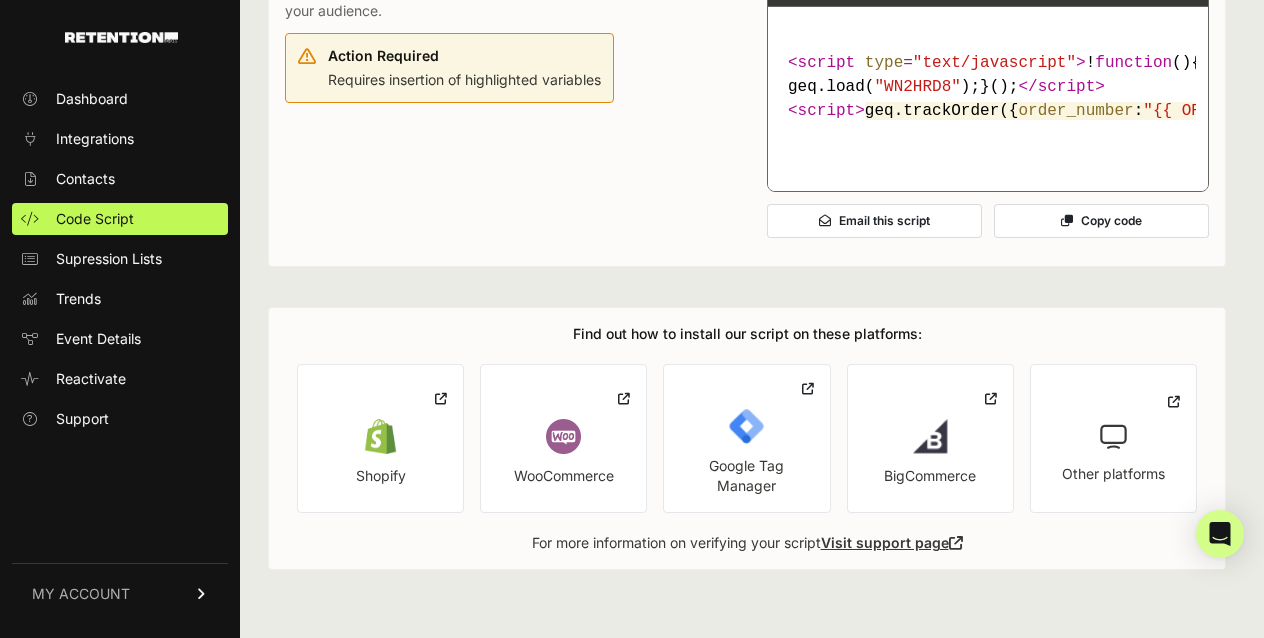 scroll, scrollTop: 1328, scrollLeft: 0, axis: vertical 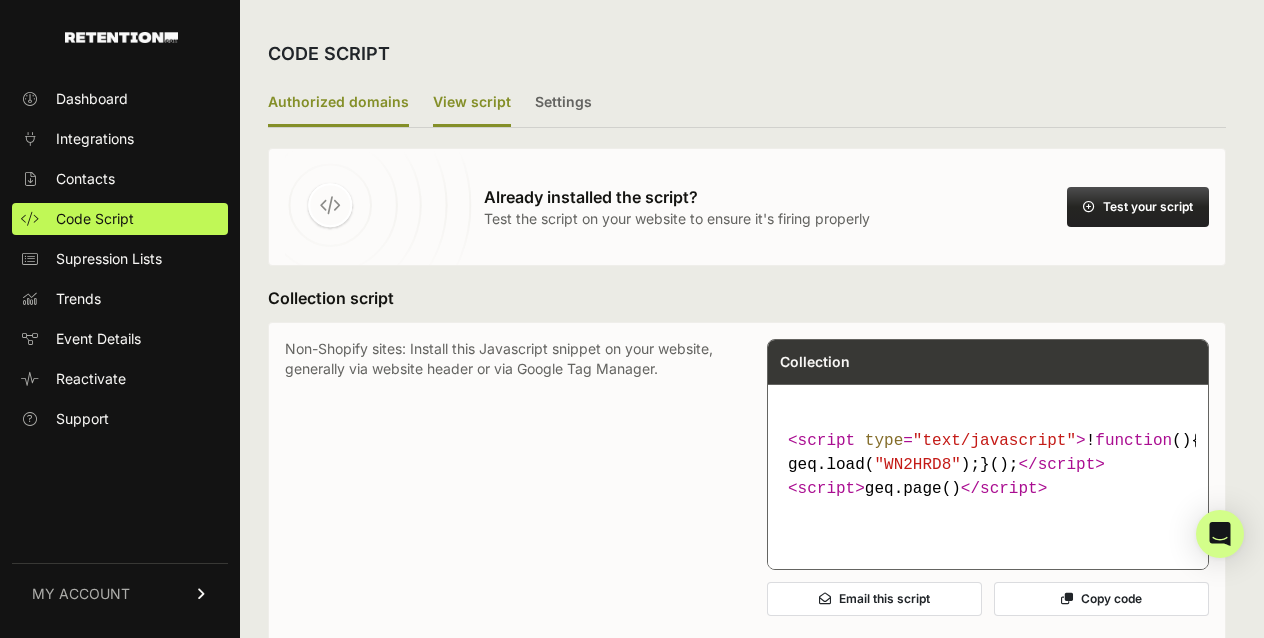 click on "Authorized domains" at bounding box center [338, 103] 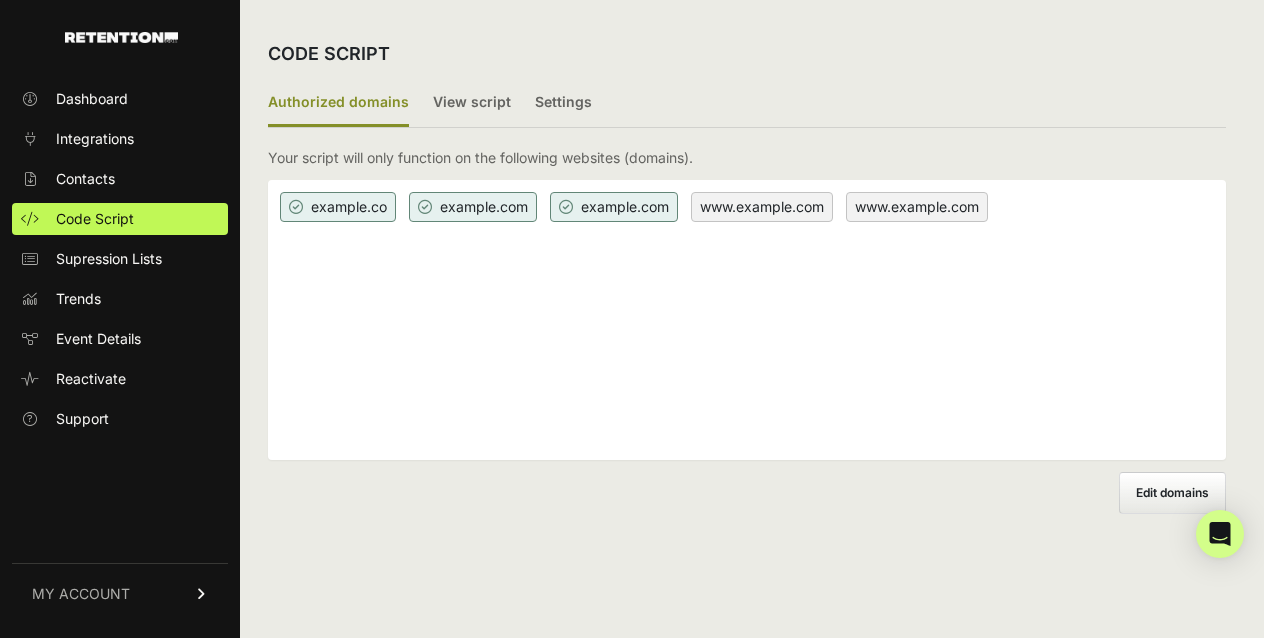 click on "Edit domains" at bounding box center [1172, 492] 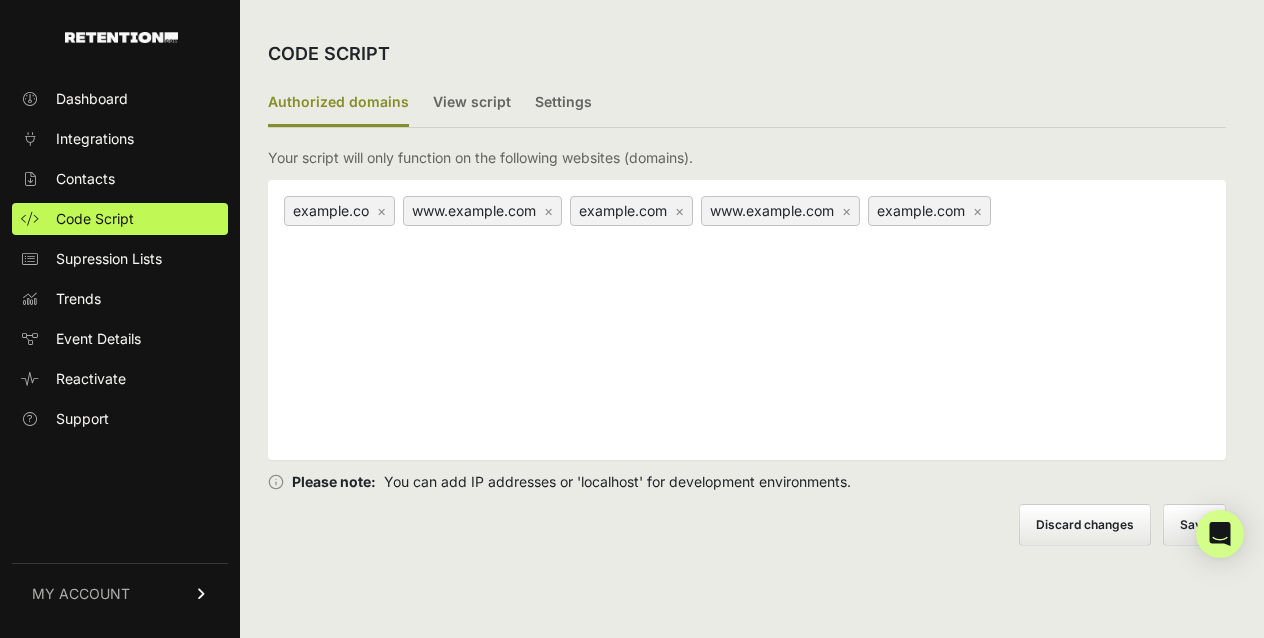 click on "catholic.lpages.co ×  www.everysacredsunday.com ×  everythingcatholic.com ×  www.everythingcatholic.com ×  everysacredsunday.com ×" at bounding box center [747, 320] 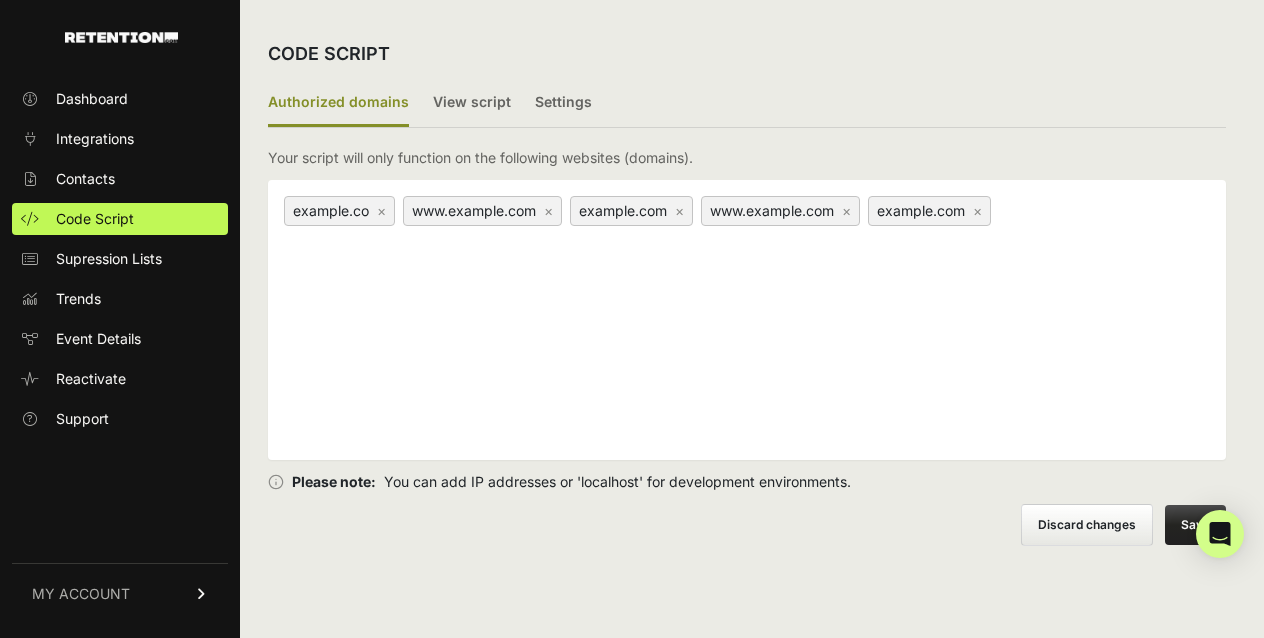scroll, scrollTop: 0, scrollLeft: 0, axis: both 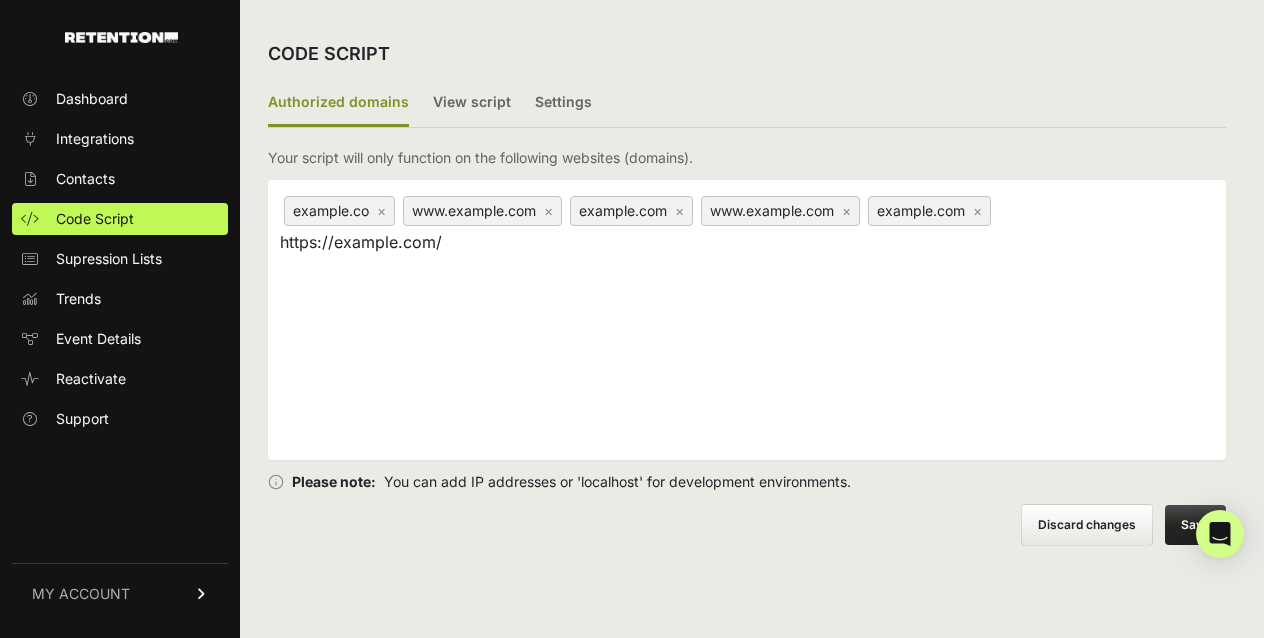 click on "https://clunymedia.com/" at bounding box center (405, 242) 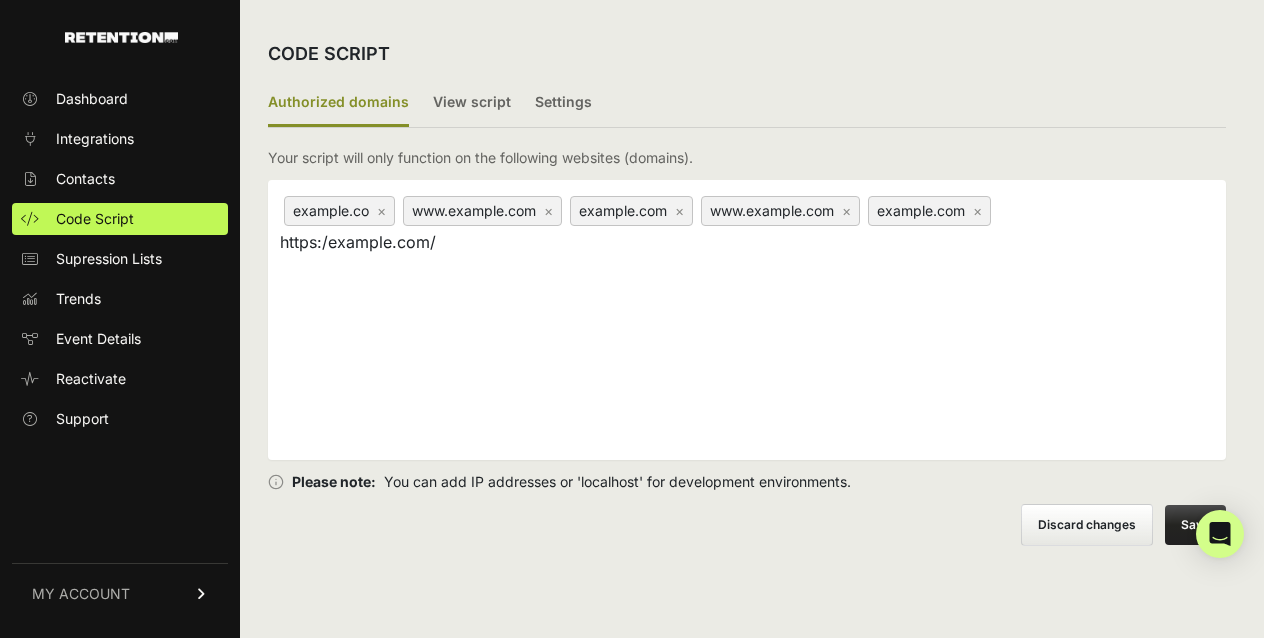 scroll, scrollTop: 0, scrollLeft: 0, axis: both 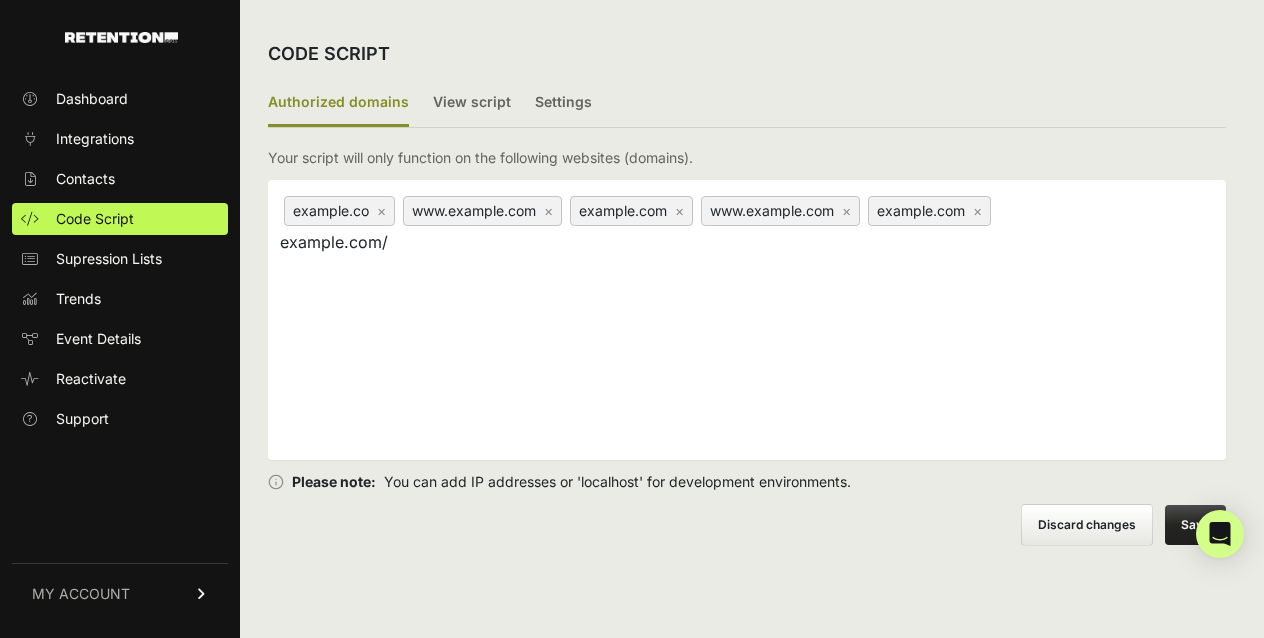 click on "clunymedia.com/" at bounding box center [405, 242] 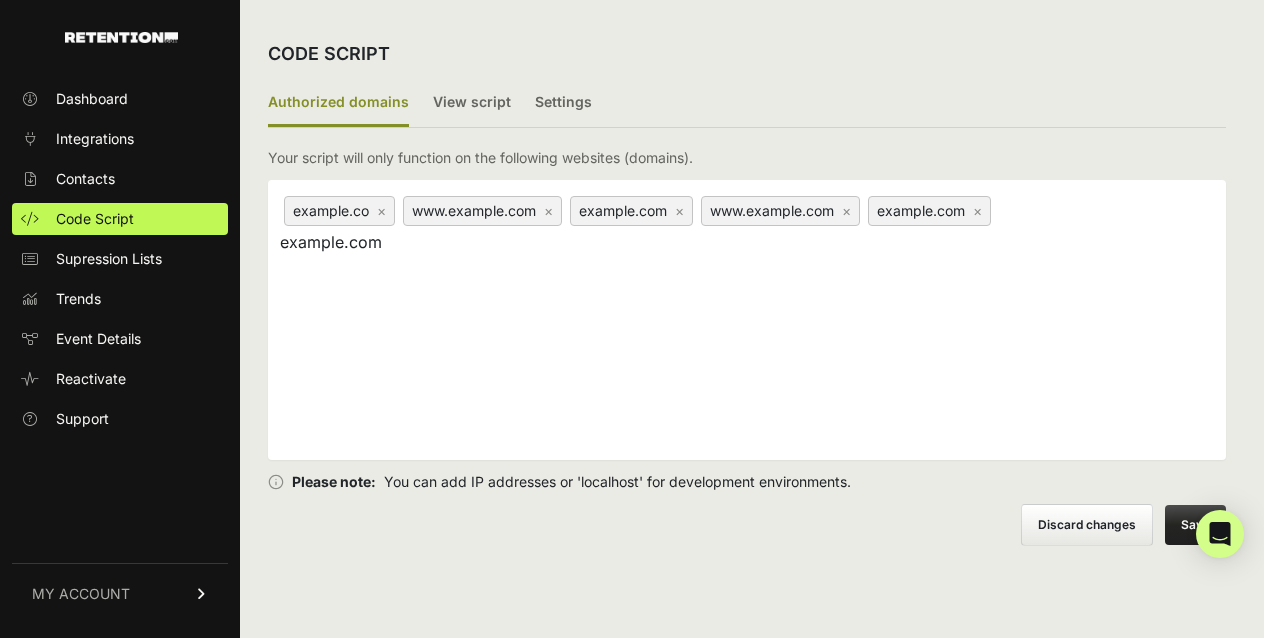 type 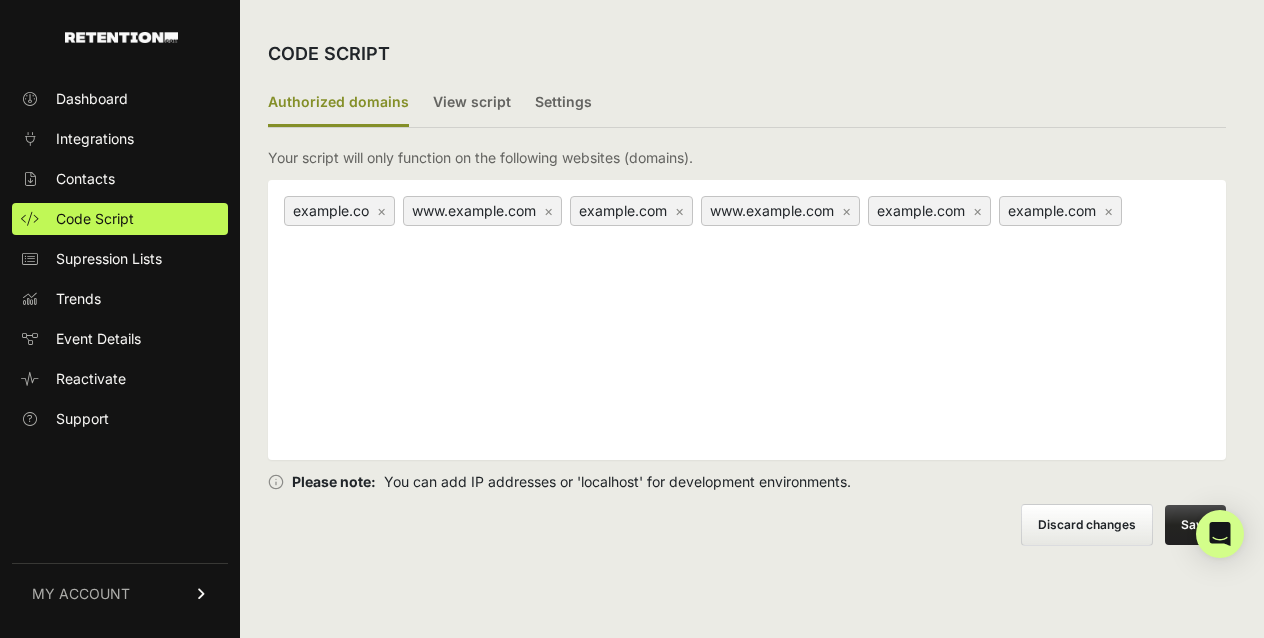 click on "Save" at bounding box center [1195, 525] 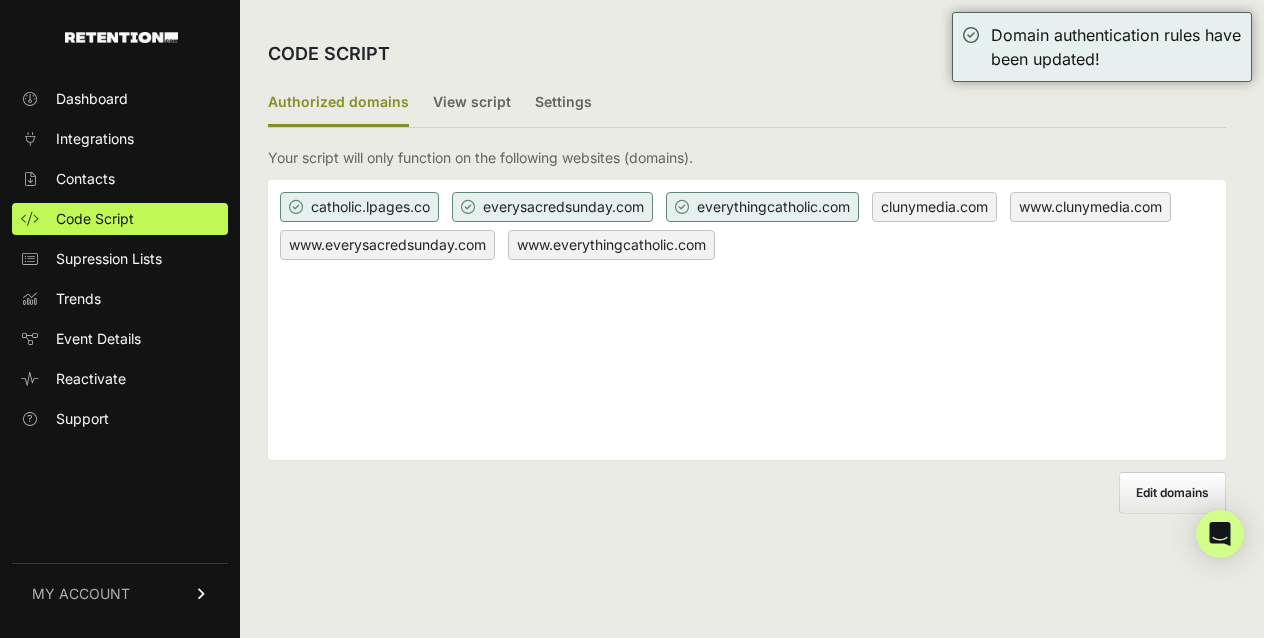 scroll, scrollTop: 0, scrollLeft: 0, axis: both 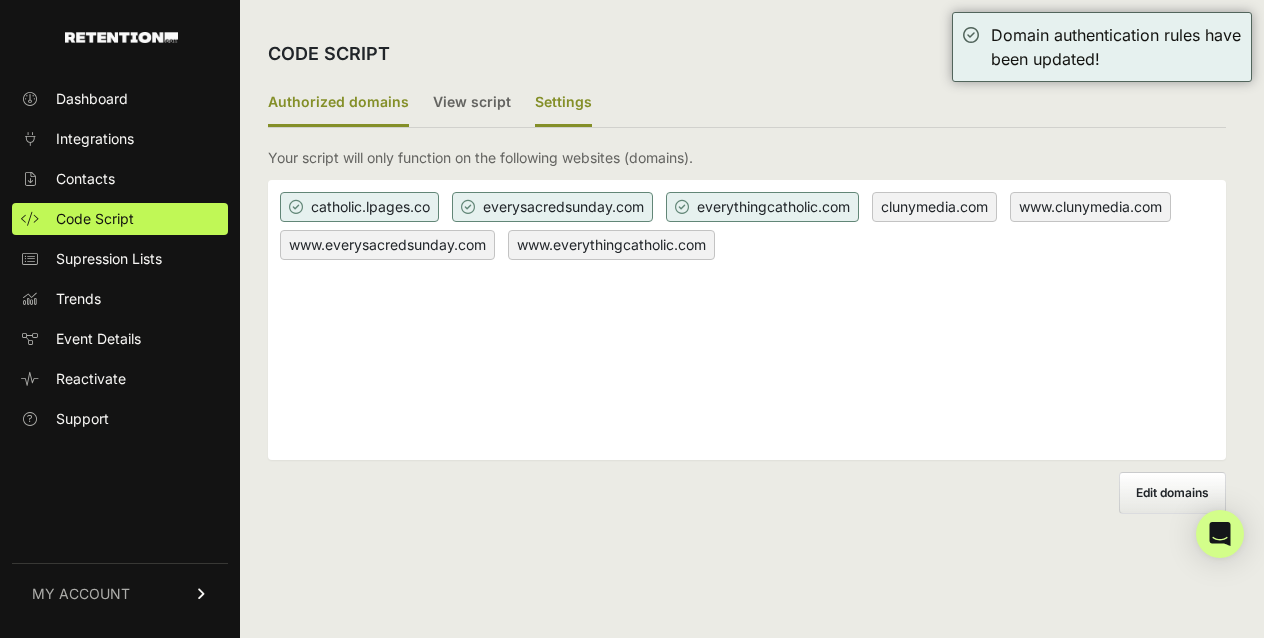 click on "Settings" at bounding box center (563, 103) 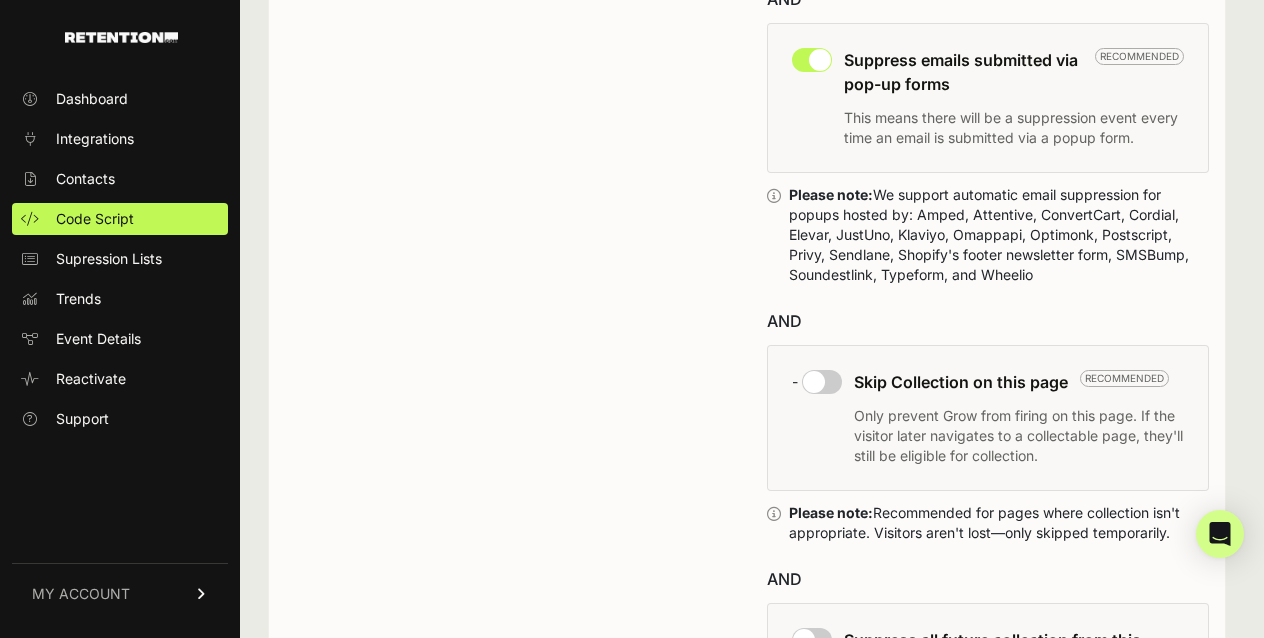 scroll, scrollTop: 1081, scrollLeft: 0, axis: vertical 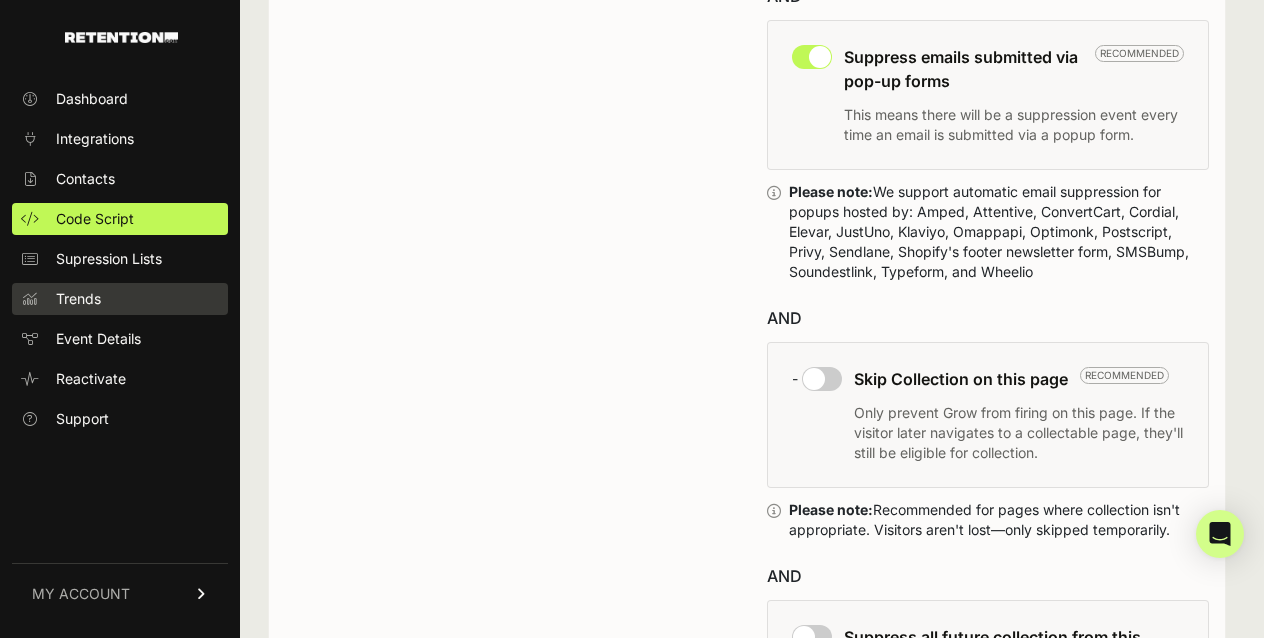 click on "Trends" at bounding box center (78, 299) 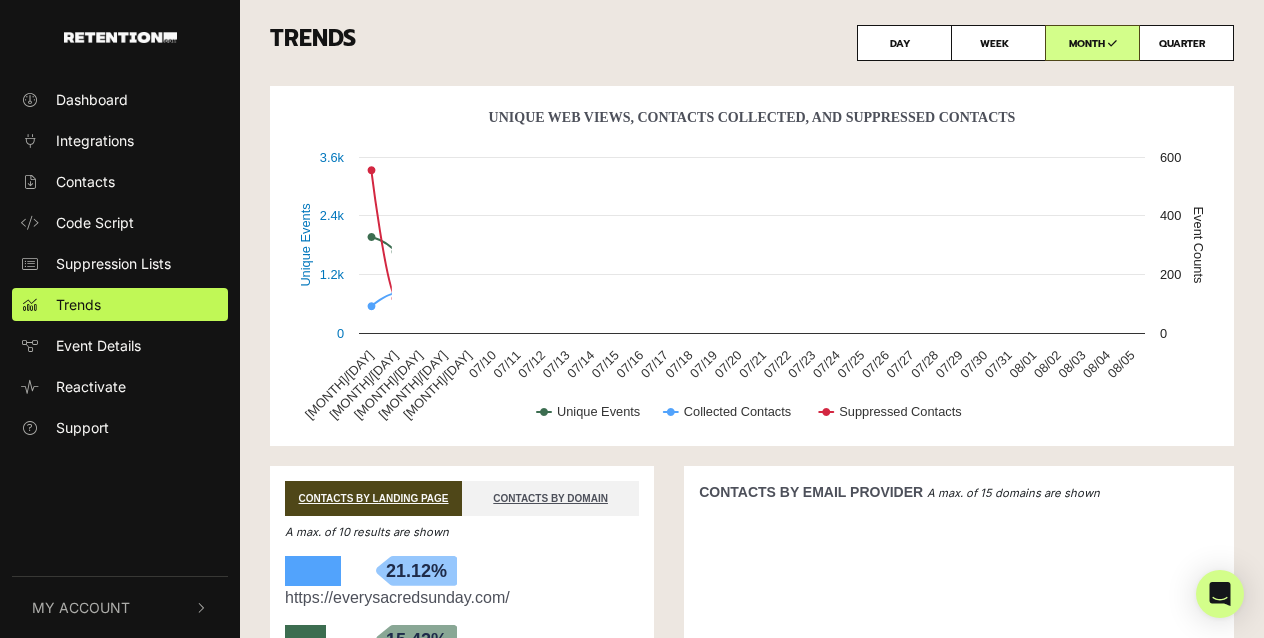scroll, scrollTop: 0, scrollLeft: 0, axis: both 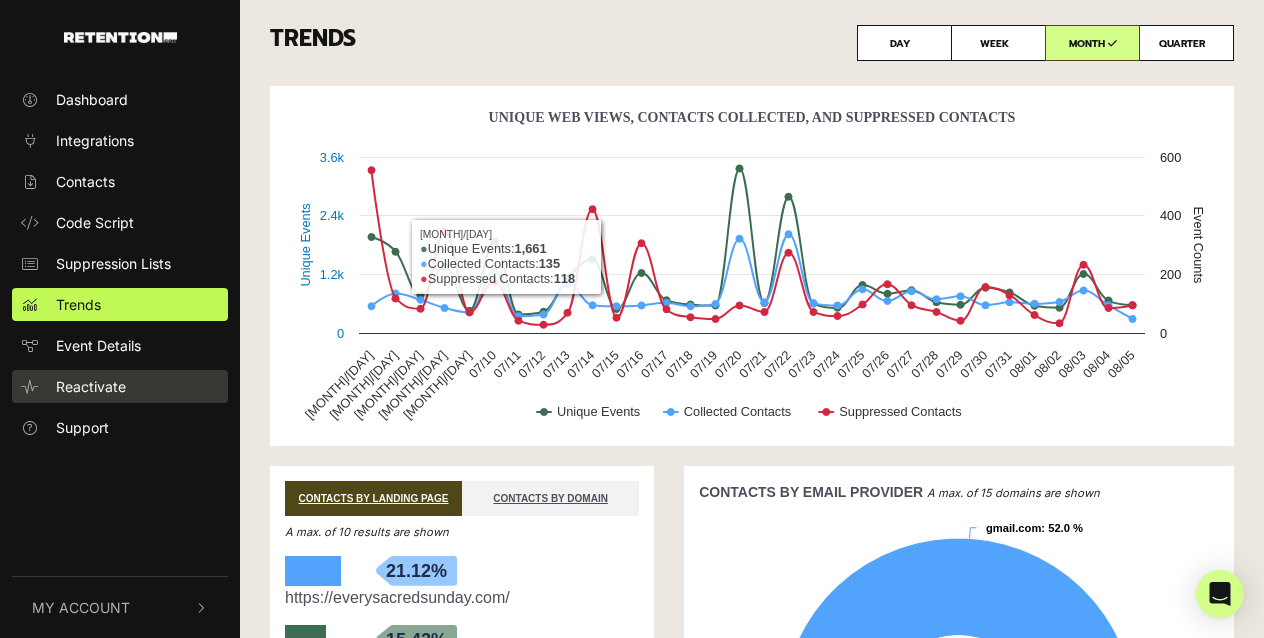 click on "Reactivate" at bounding box center [91, 386] 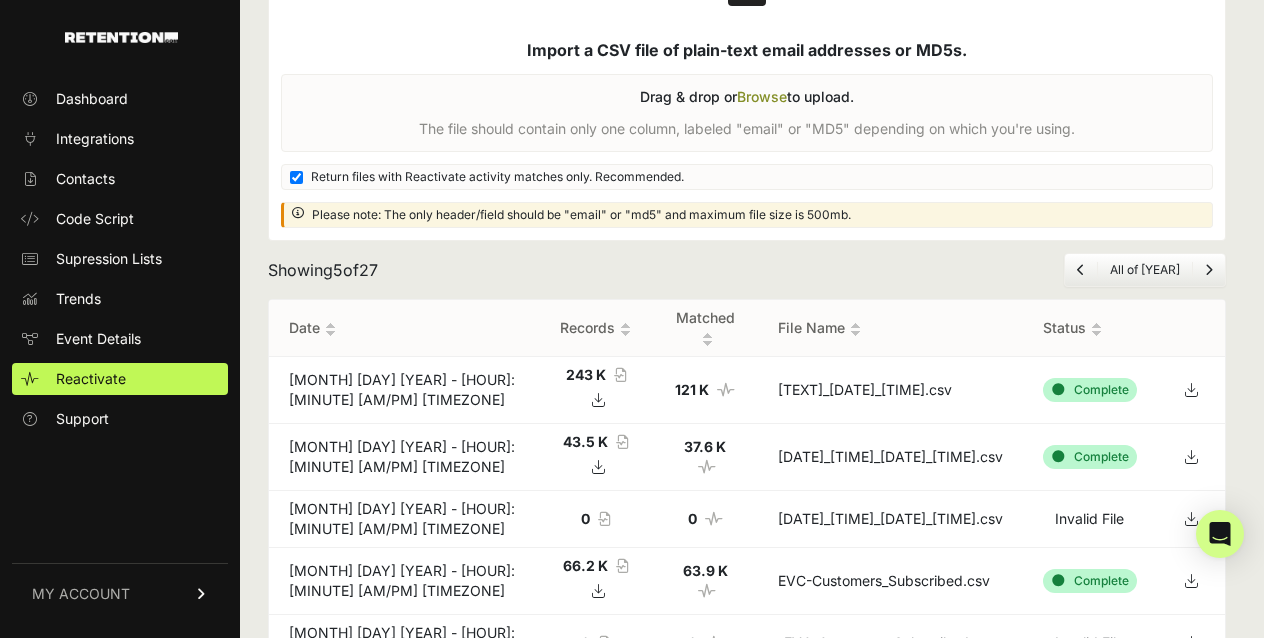 scroll, scrollTop: 240, scrollLeft: 0, axis: vertical 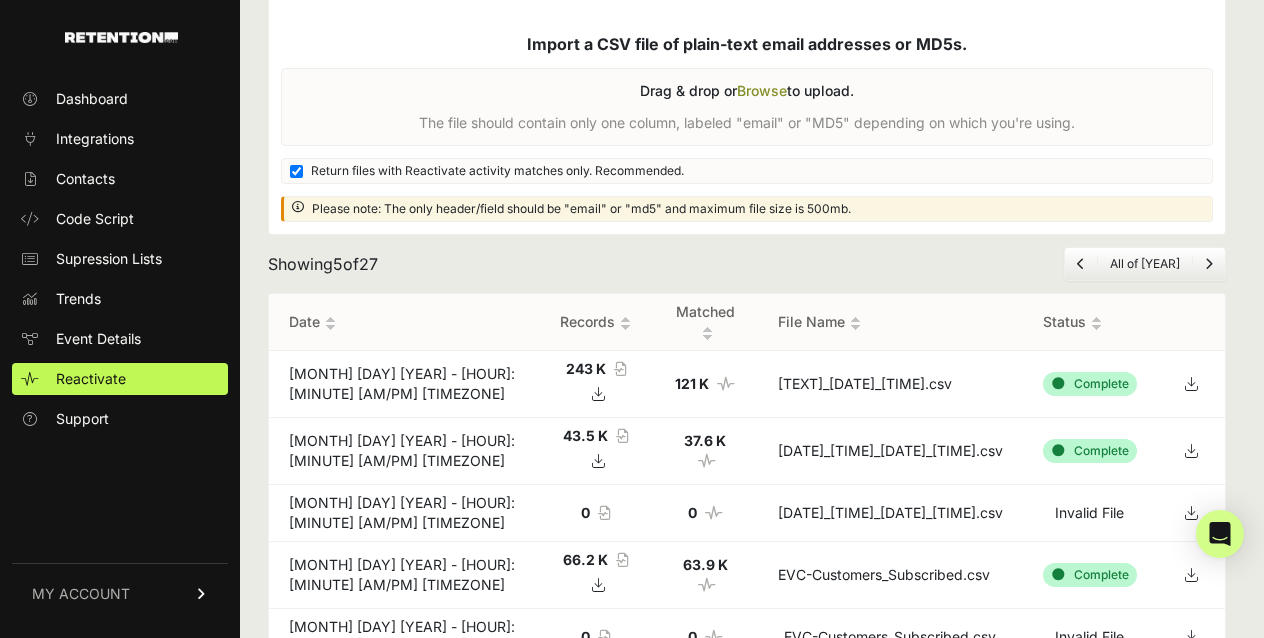 click at bounding box center [1191, 384] 